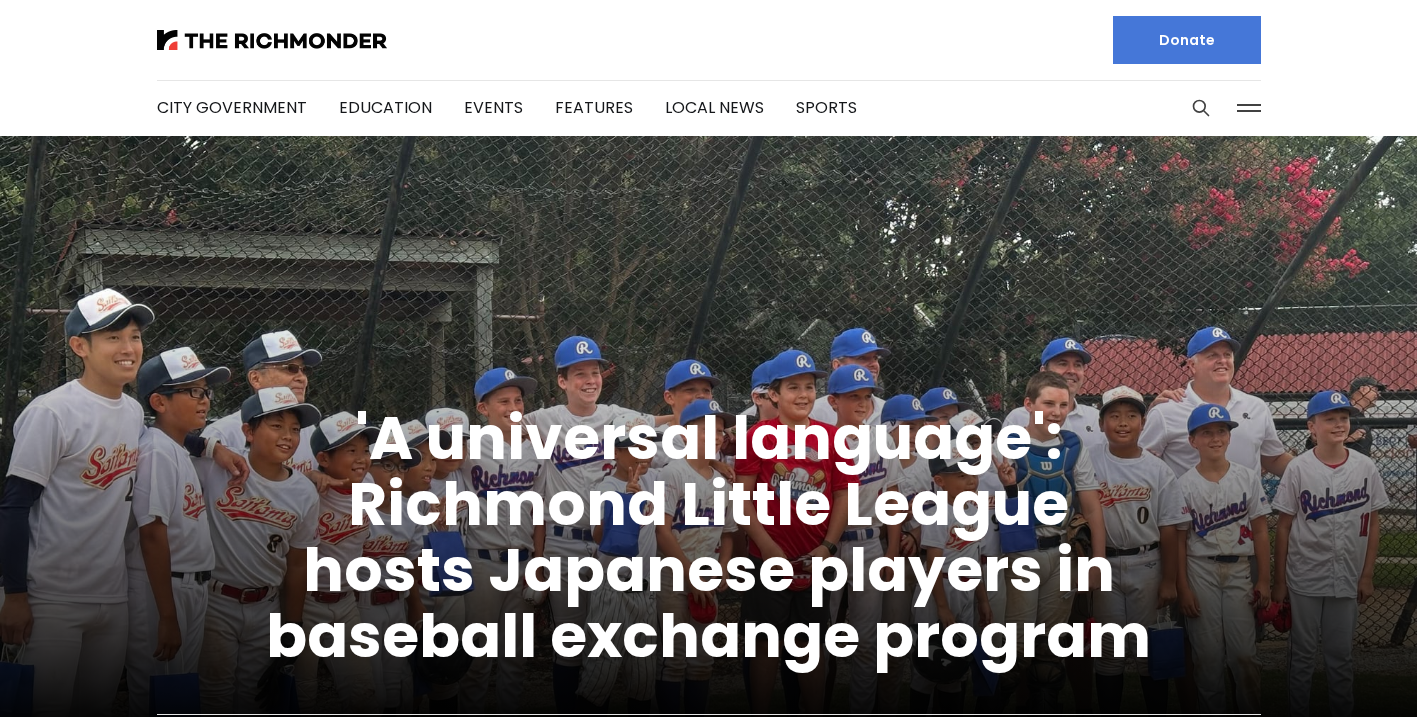 scroll, scrollTop: 0, scrollLeft: 0, axis: both 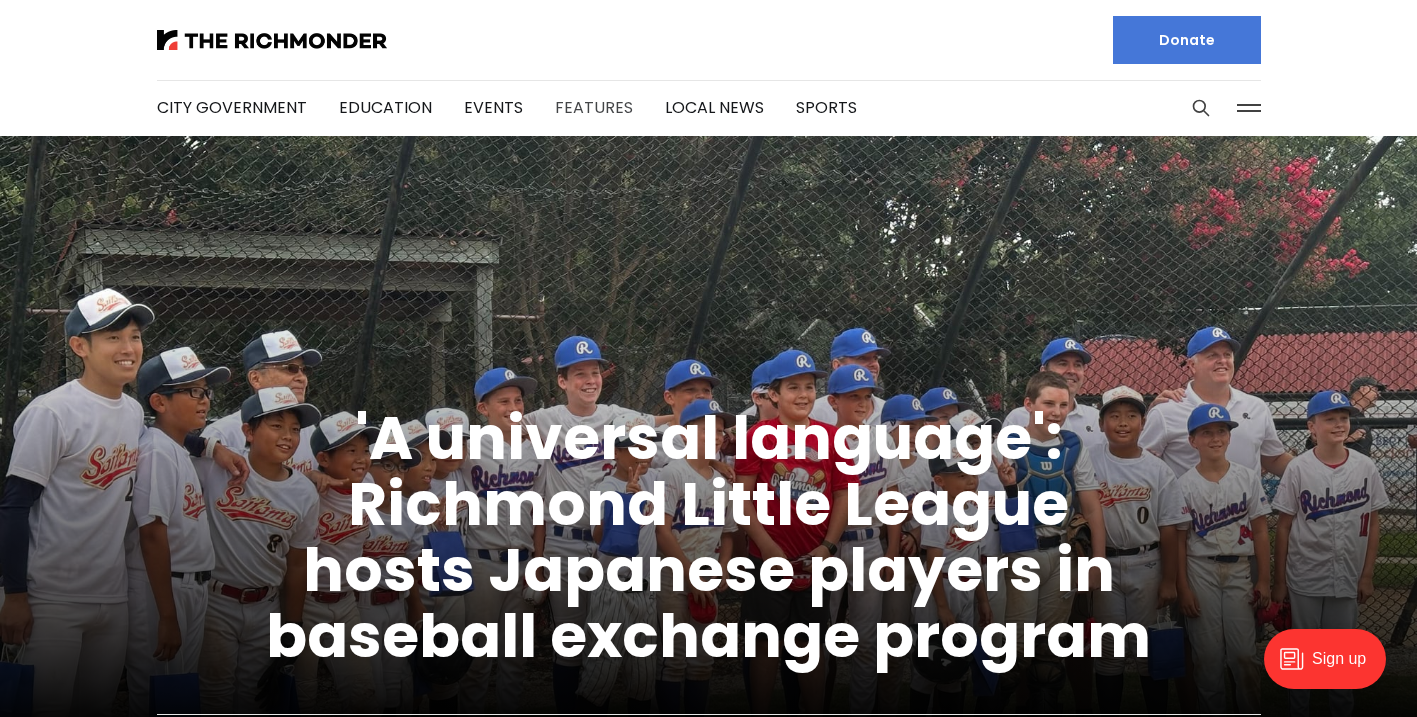 click on "Features" at bounding box center [594, 107] 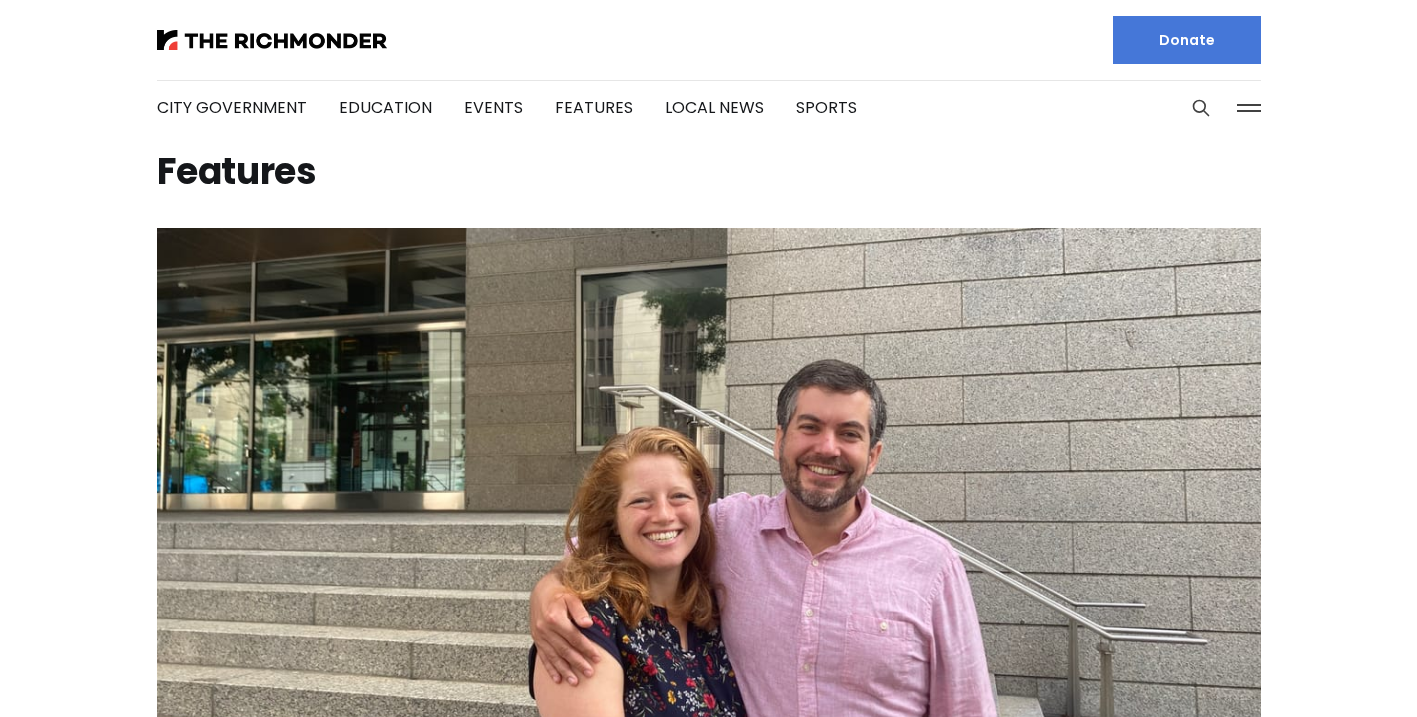 scroll, scrollTop: 0, scrollLeft: 0, axis: both 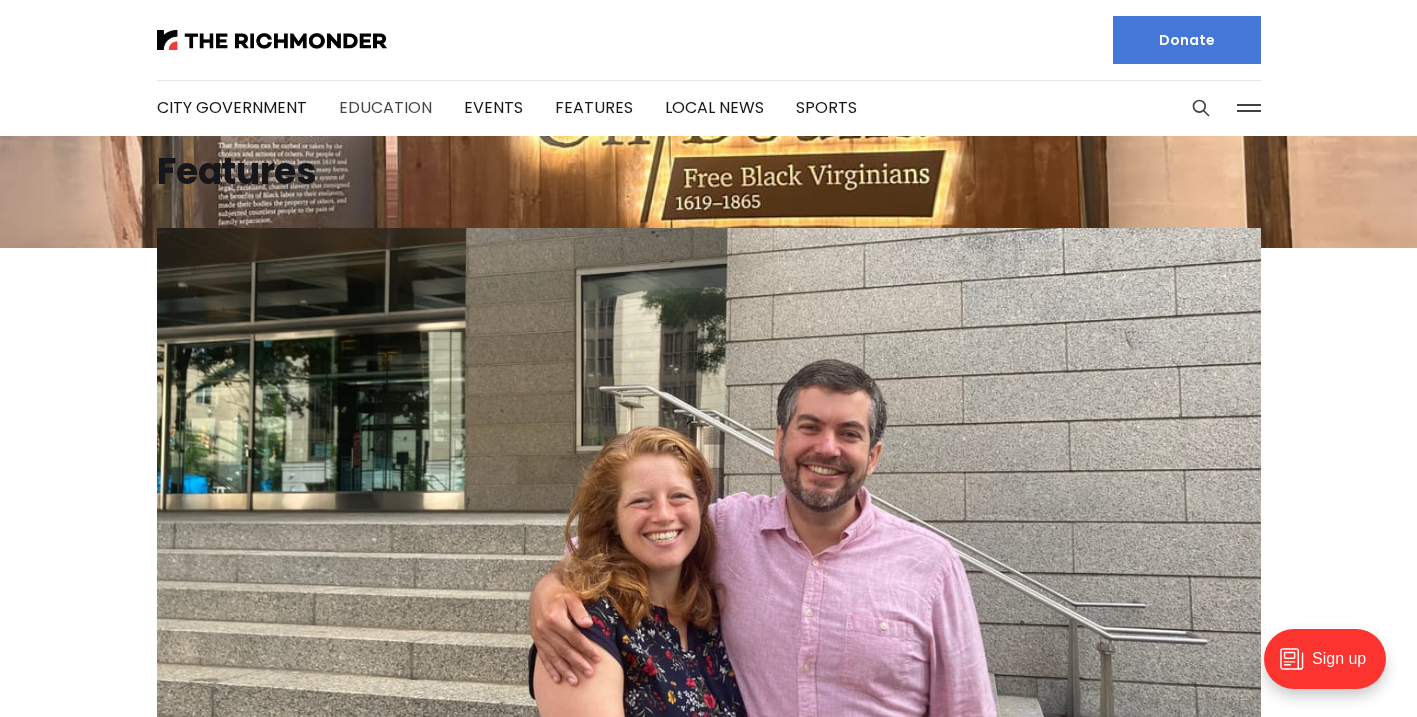 click on "Education" at bounding box center [385, 107] 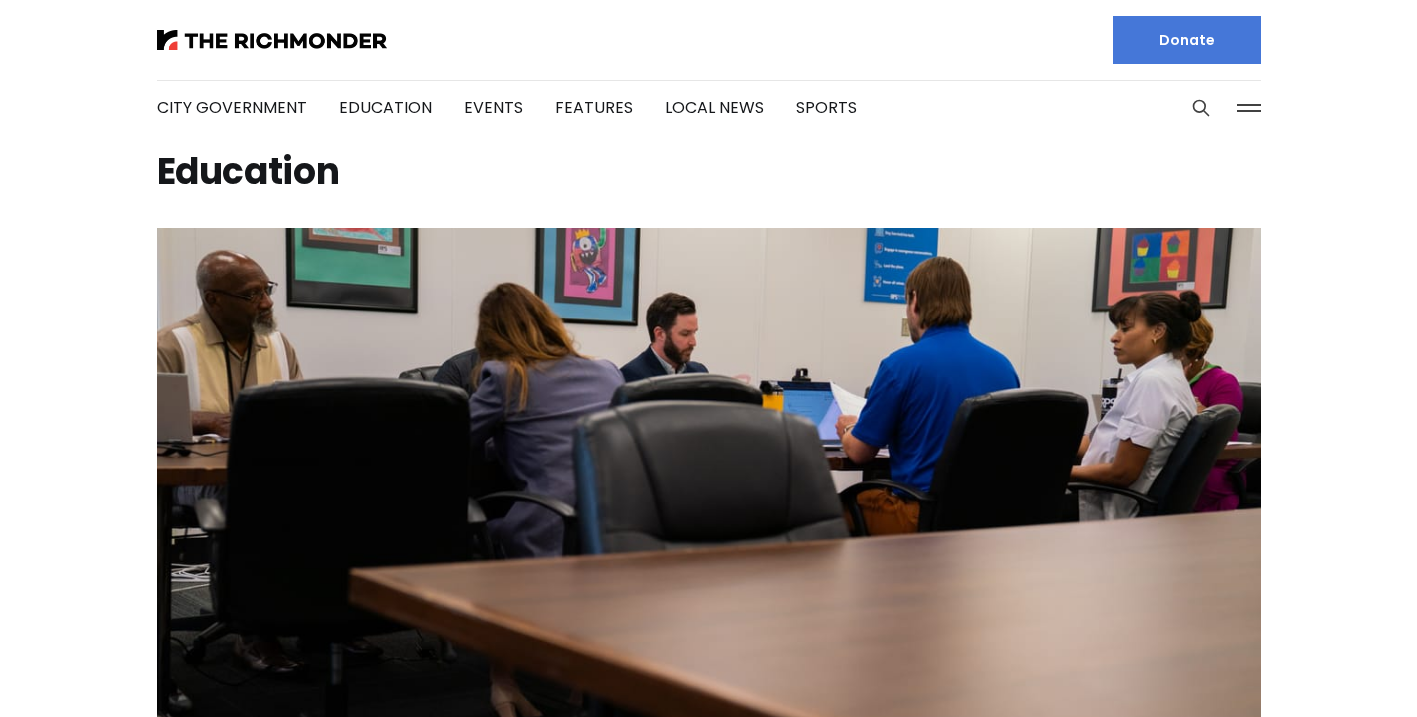 scroll, scrollTop: 0, scrollLeft: 0, axis: both 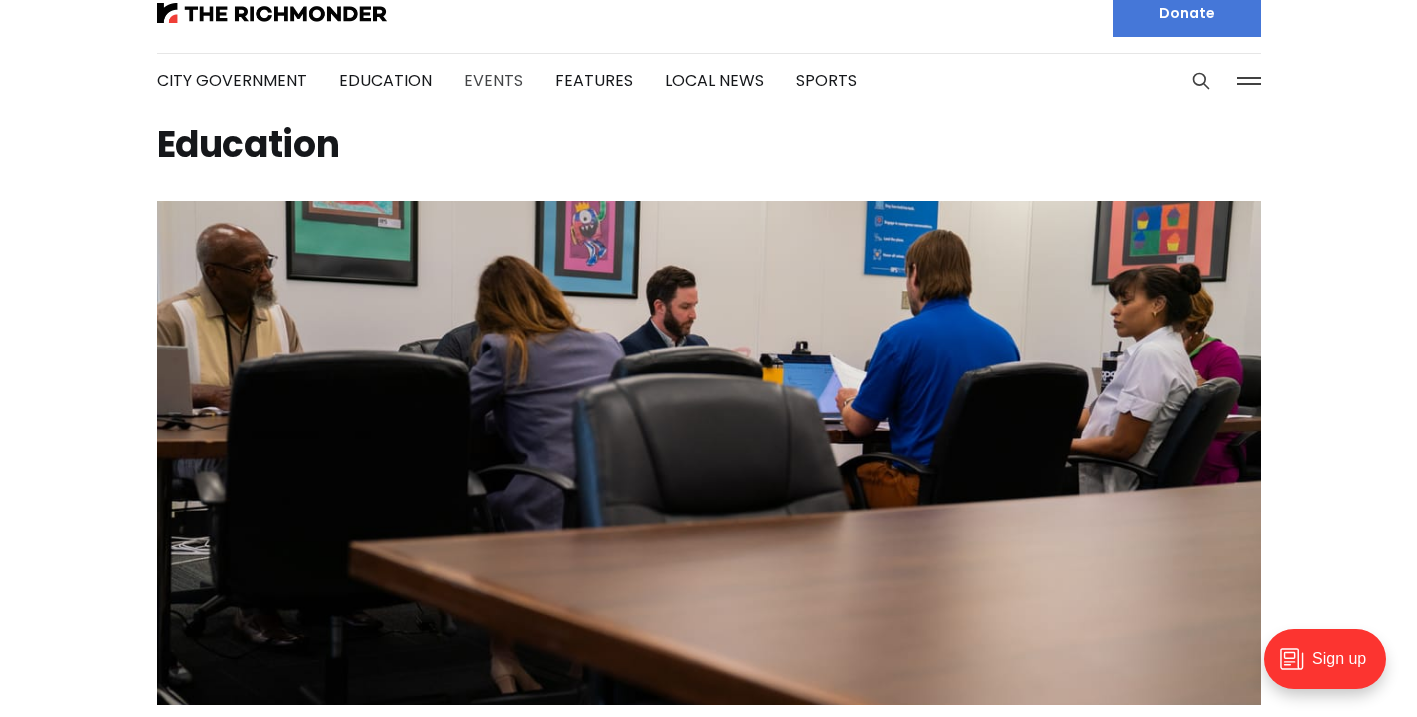 click on "Events" at bounding box center [493, 80] 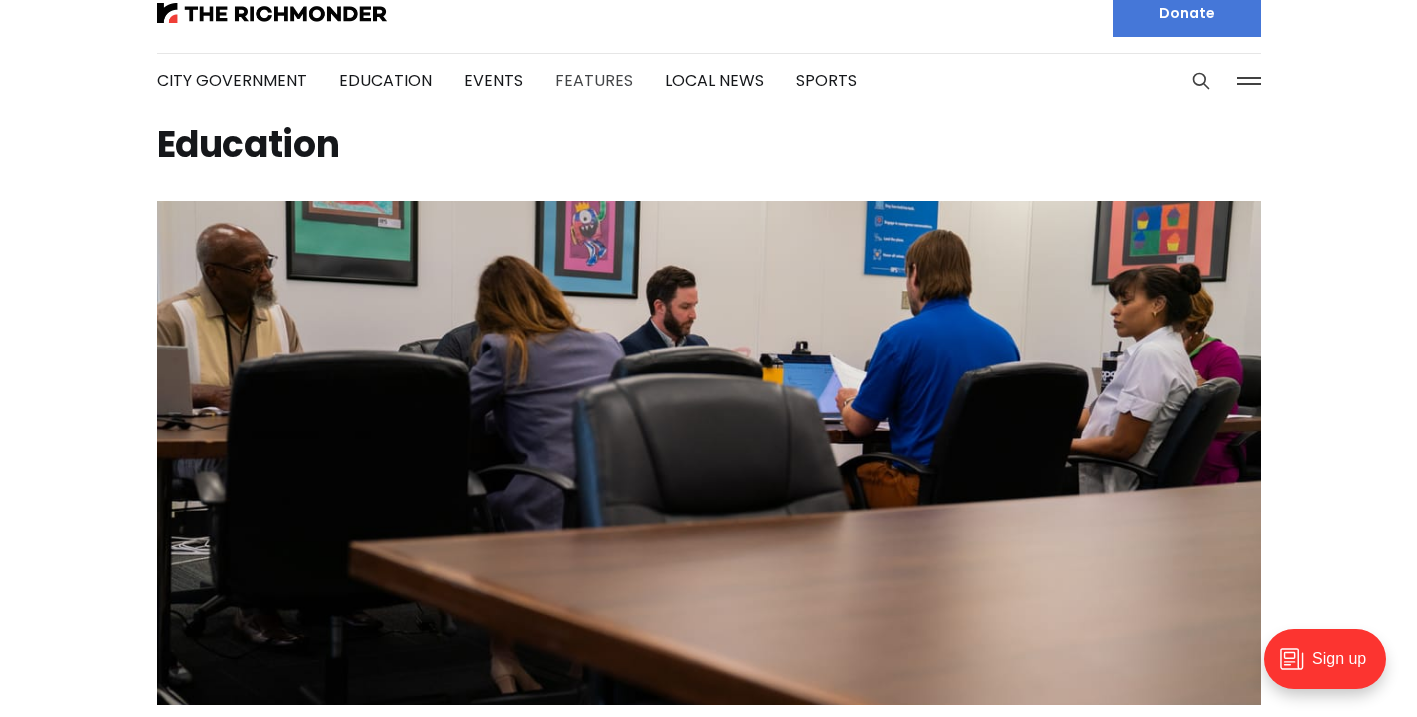 click on "Features" at bounding box center [594, 80] 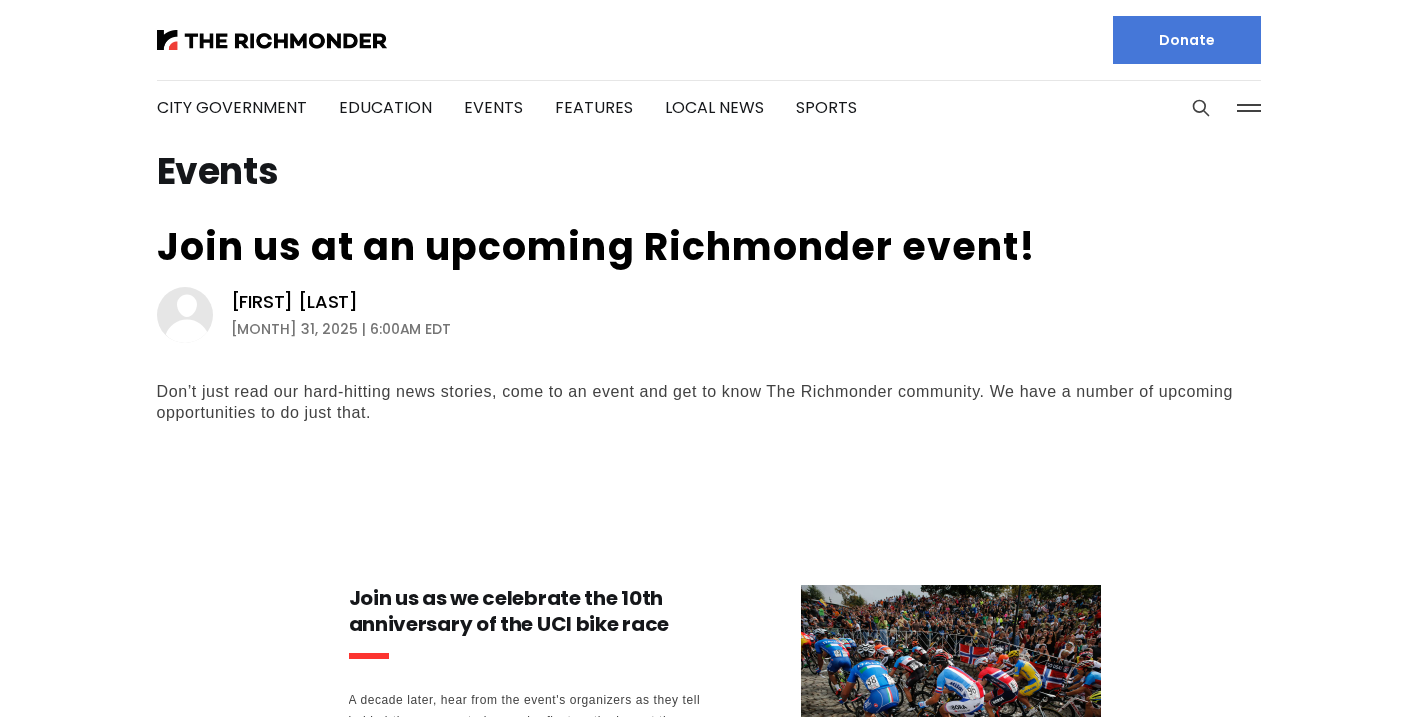 scroll, scrollTop: 0, scrollLeft: 0, axis: both 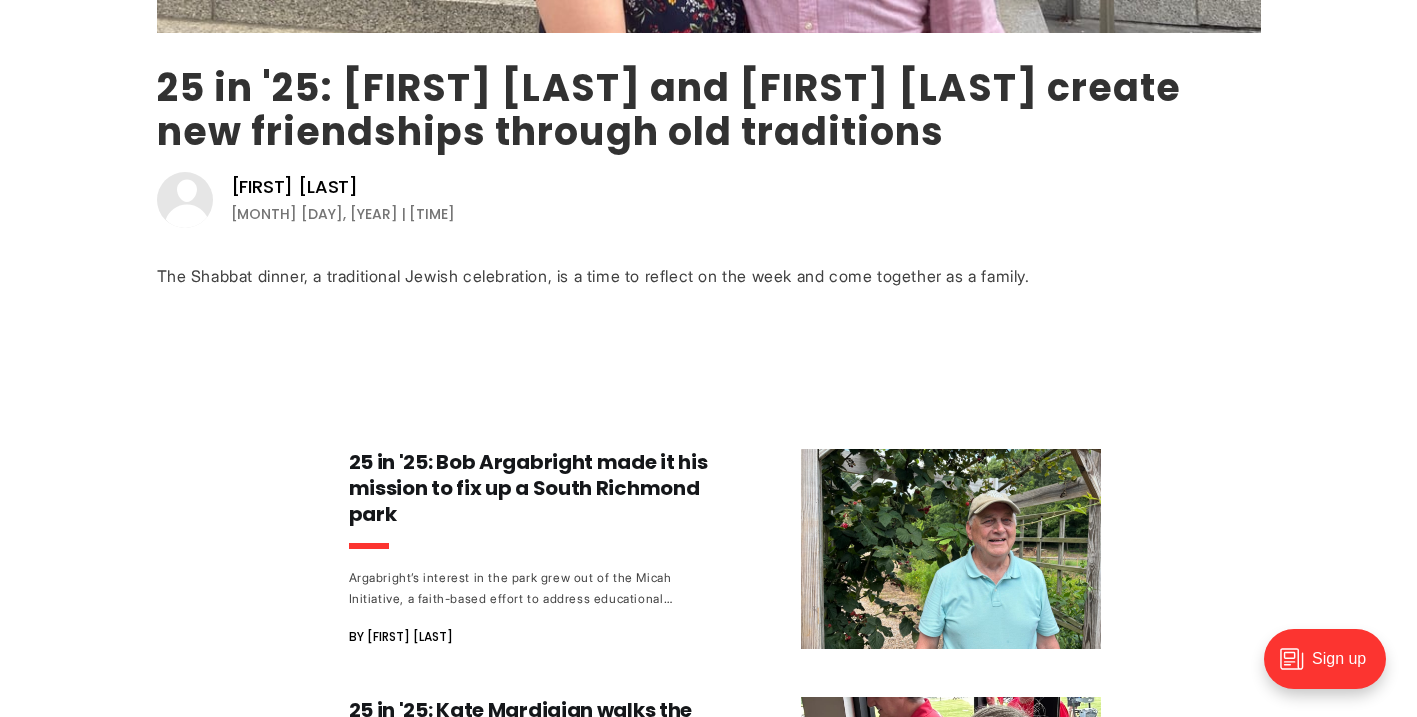 click on "25 in '25: [FIRST] [LAST] and [FIRST] [LAST] create new friendships through old traditions" at bounding box center [669, 109] 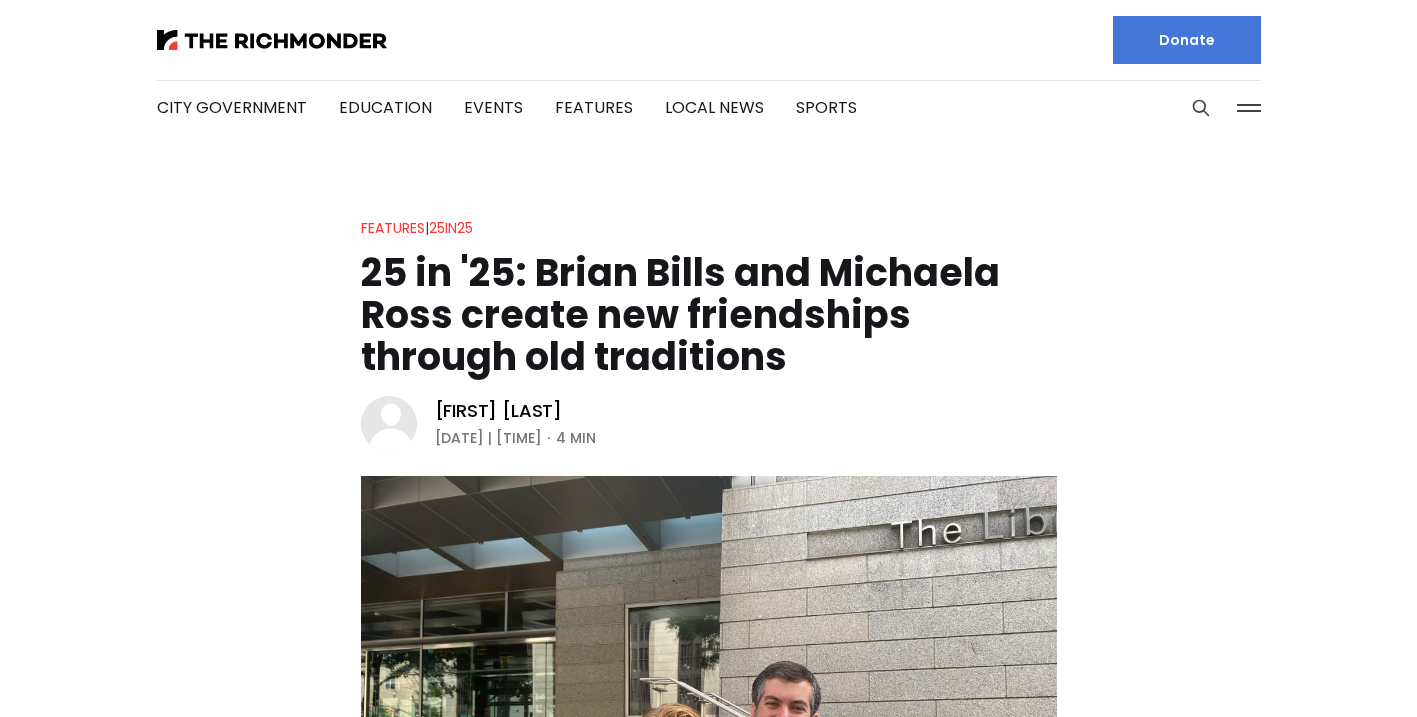 scroll, scrollTop: 0, scrollLeft: 0, axis: both 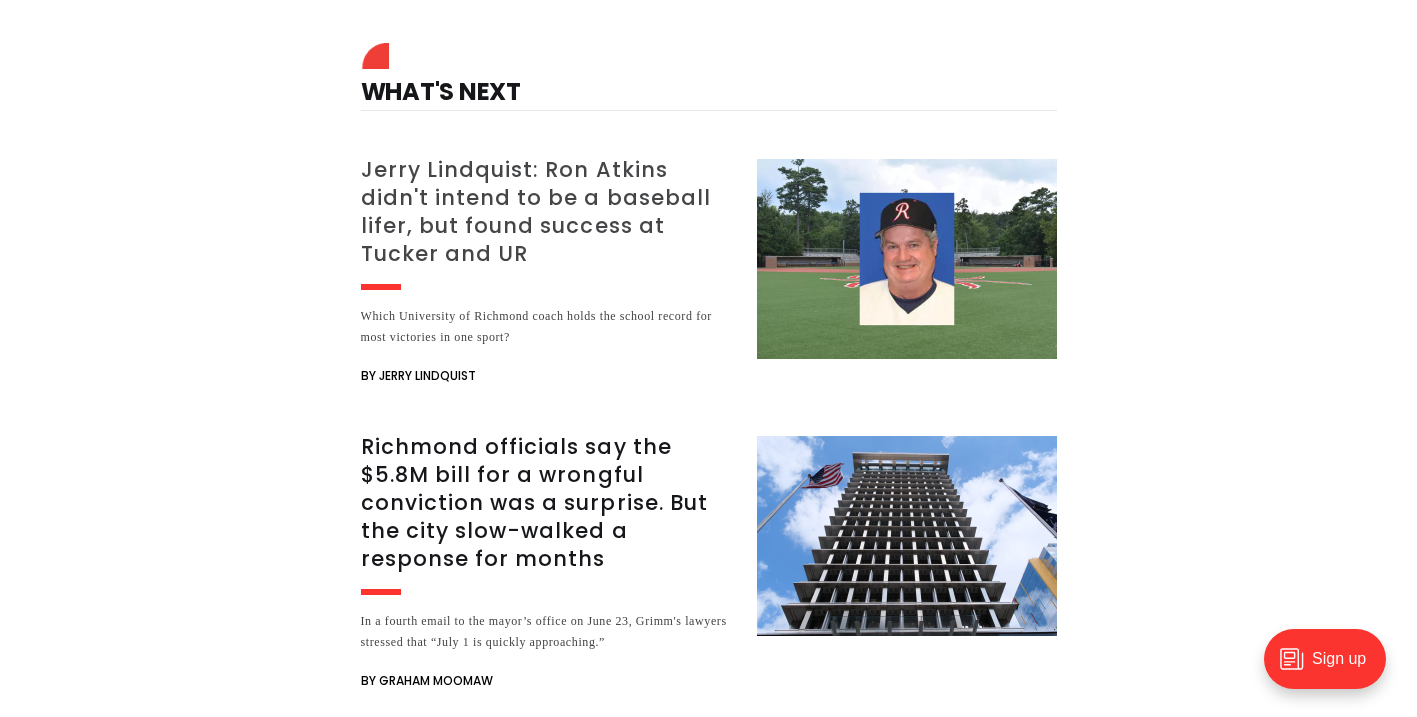 click on "[FIRST] [LAST]: [FIRST] [PERSON] didn't intend to be a baseball lifer, but found success at Tucker and UR" at bounding box center (547, 212) 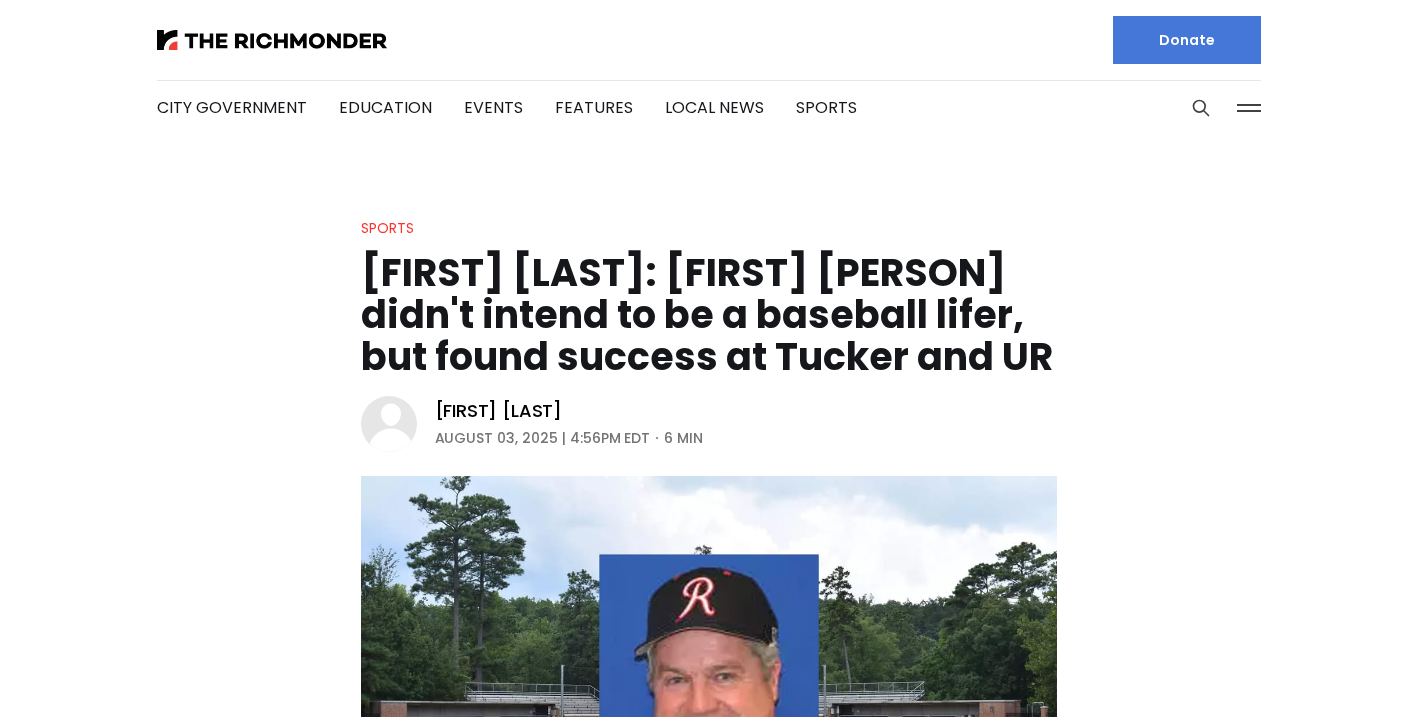 scroll, scrollTop: 0, scrollLeft: 0, axis: both 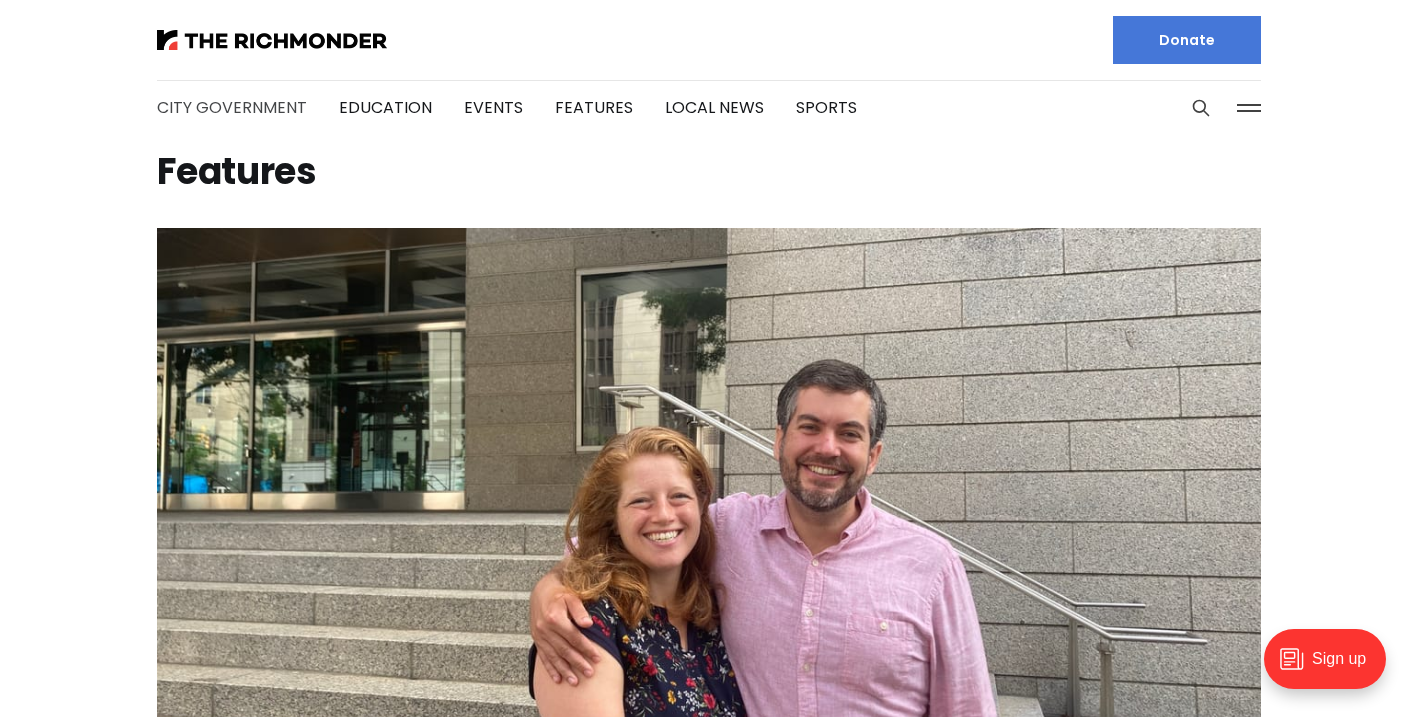 click on "City Government" at bounding box center [232, 107] 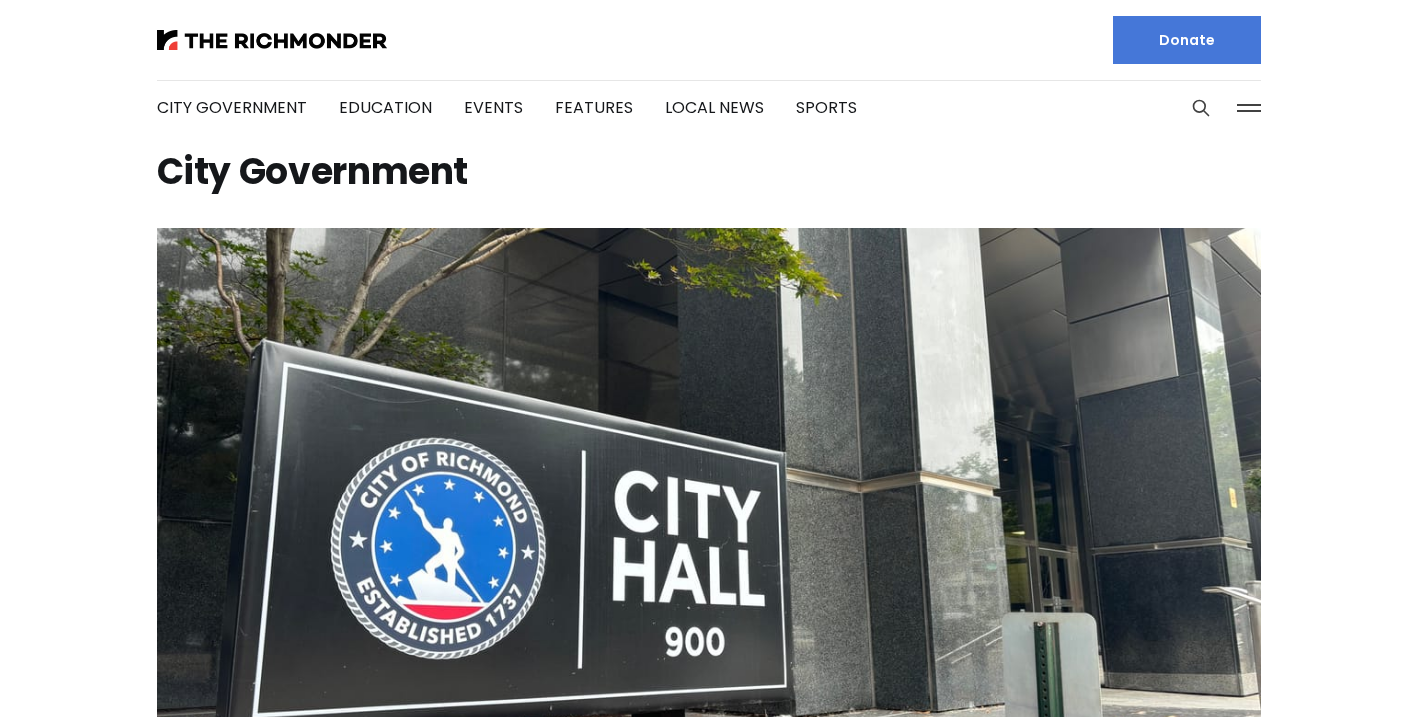 scroll, scrollTop: 0, scrollLeft: 0, axis: both 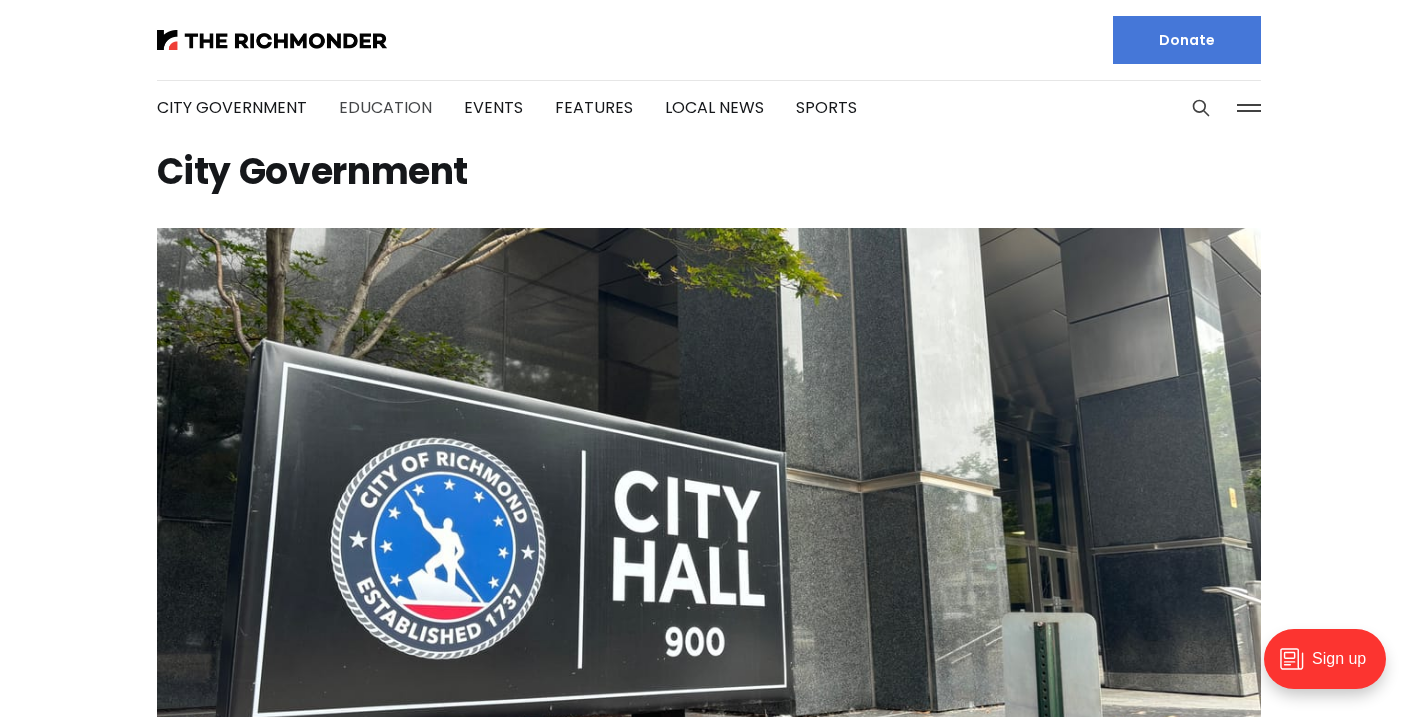click on "Education" at bounding box center [385, 107] 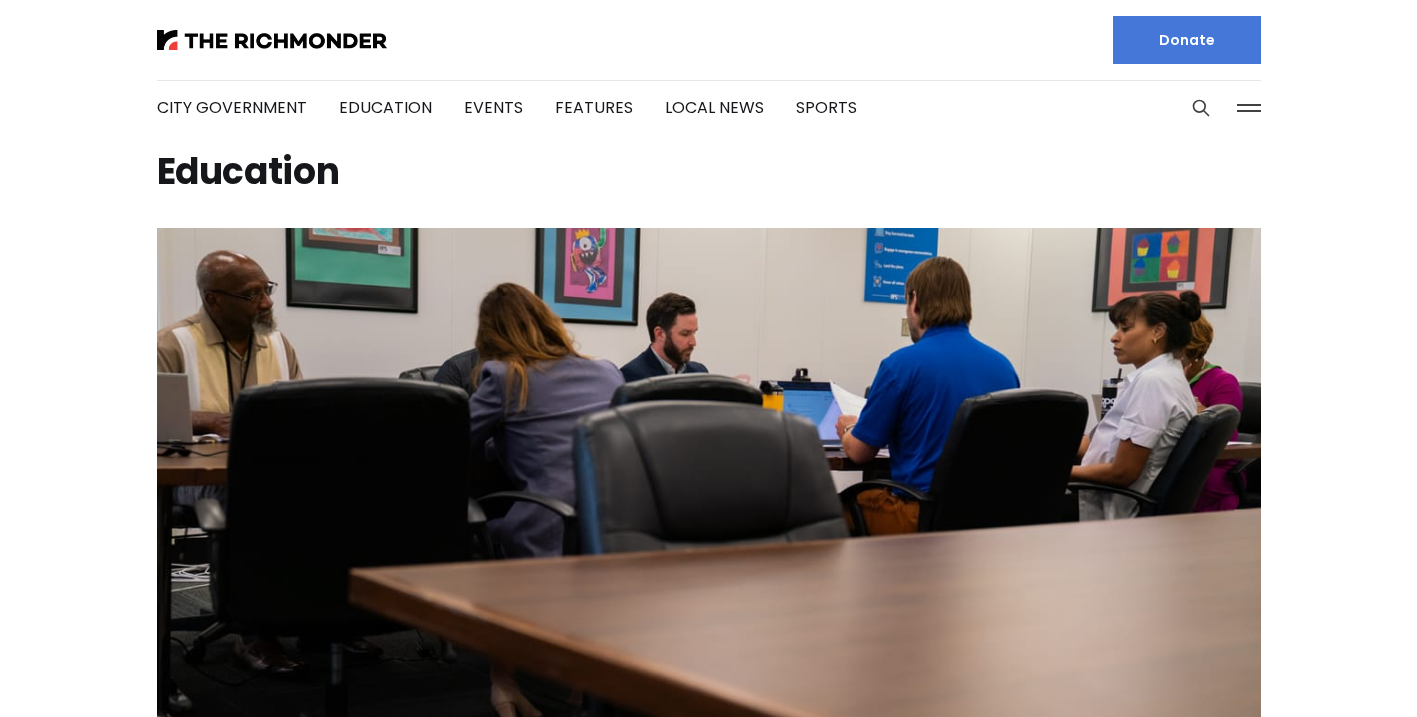 scroll, scrollTop: 0, scrollLeft: 0, axis: both 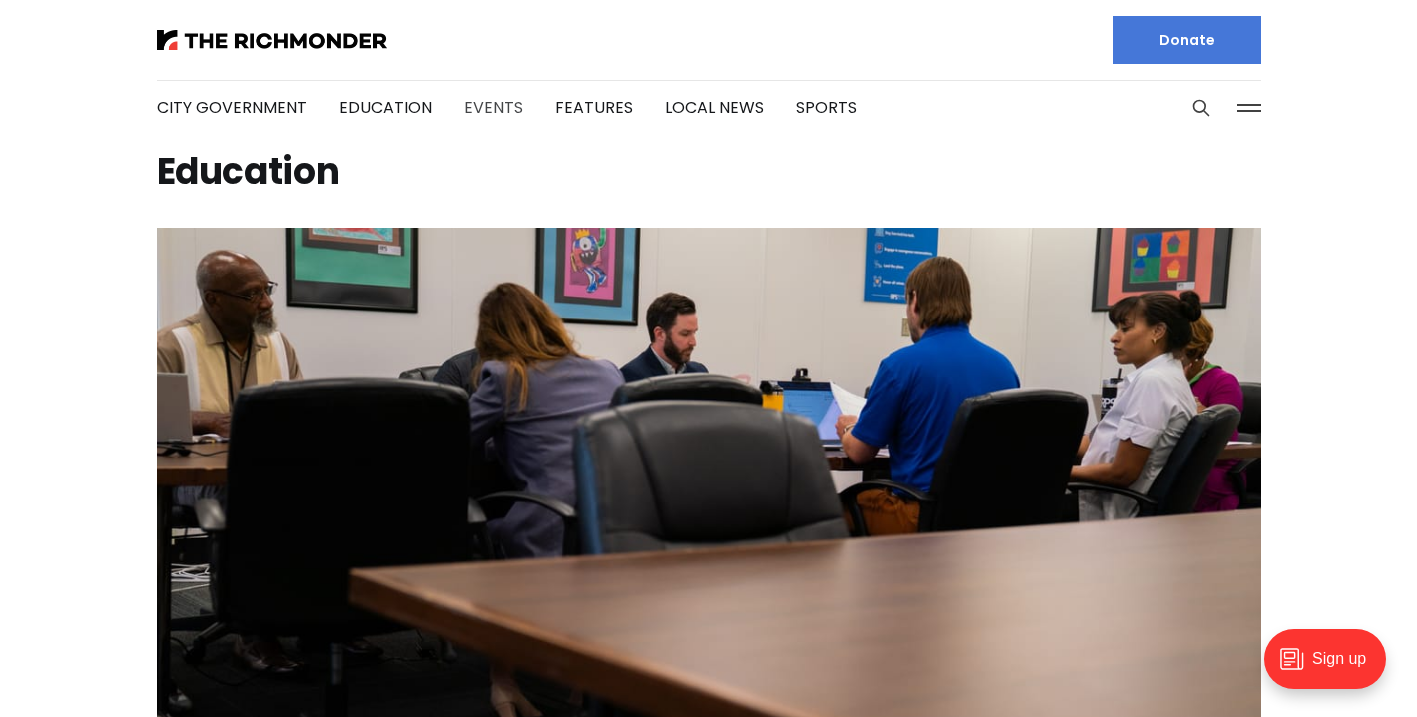 click on "Events" at bounding box center (493, 107) 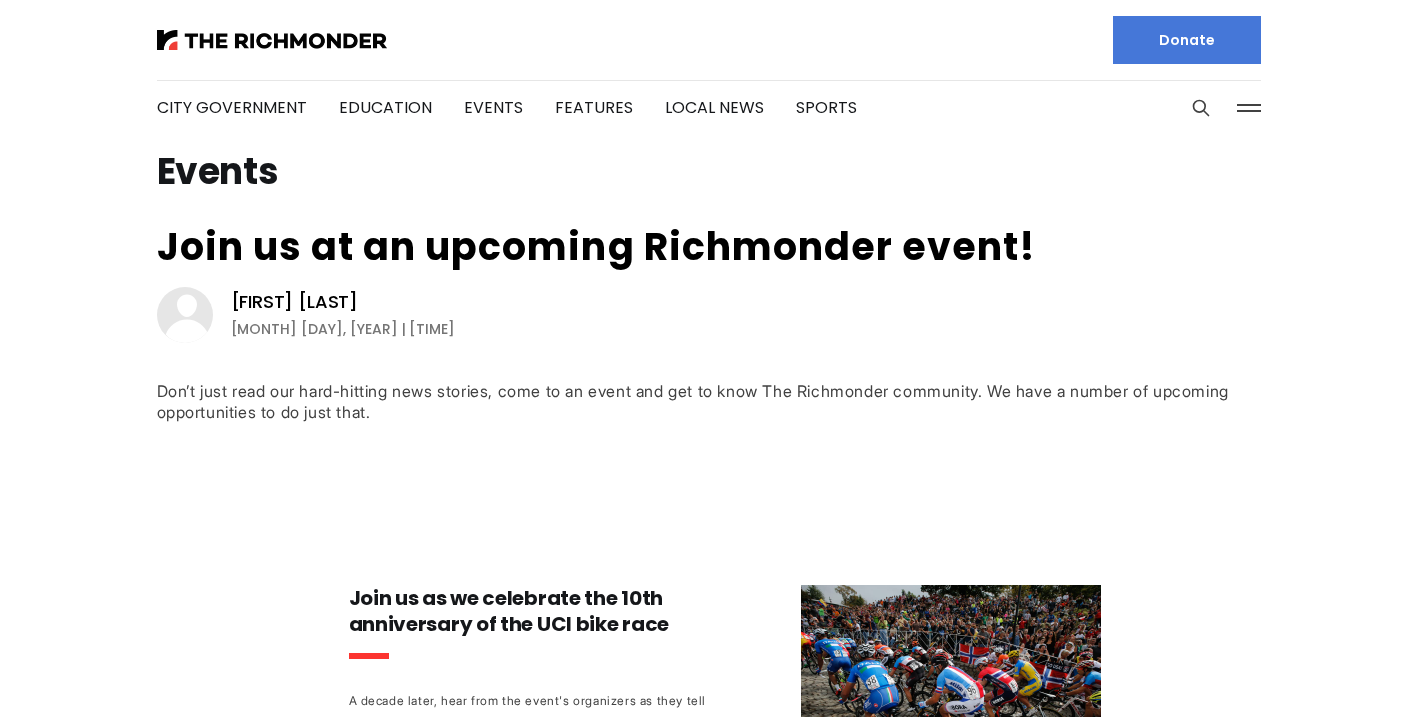 scroll, scrollTop: 0, scrollLeft: 0, axis: both 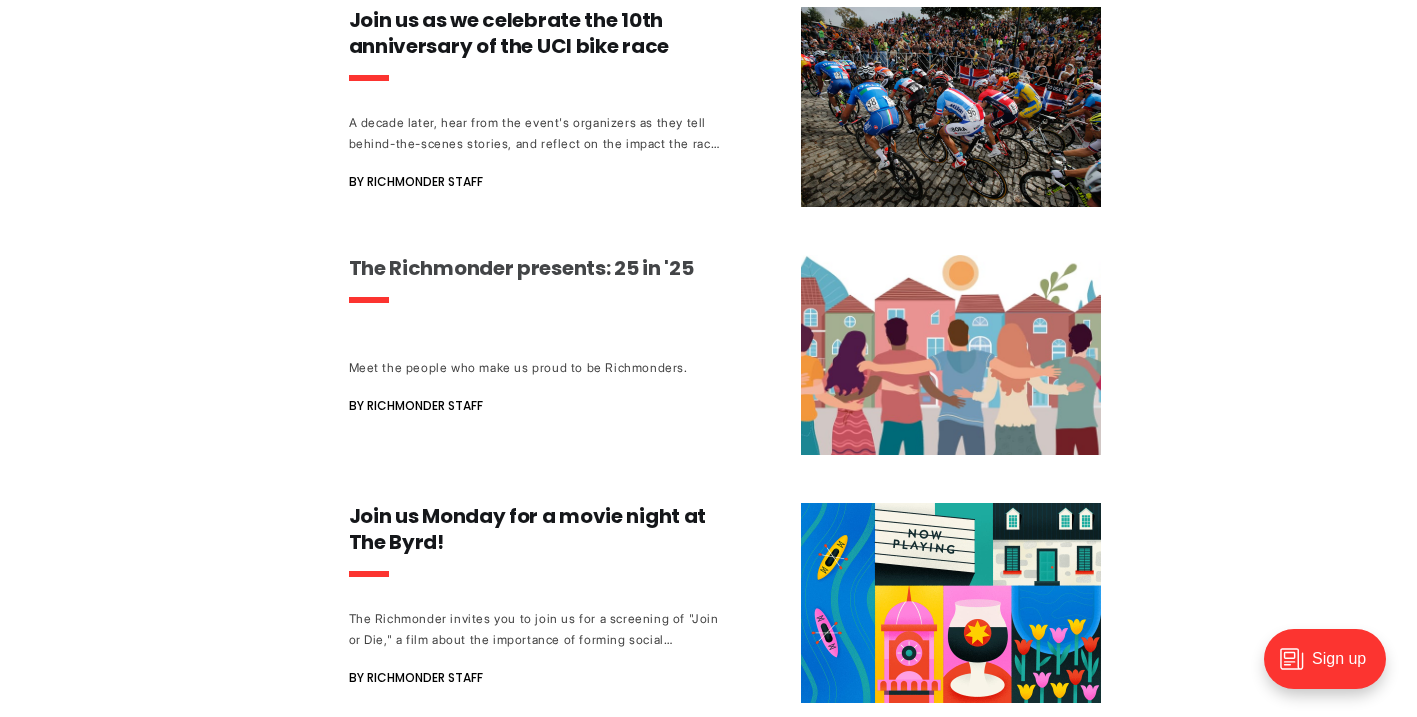 click on "The Richmonder presents: 25 in '25" at bounding box center [535, 268] 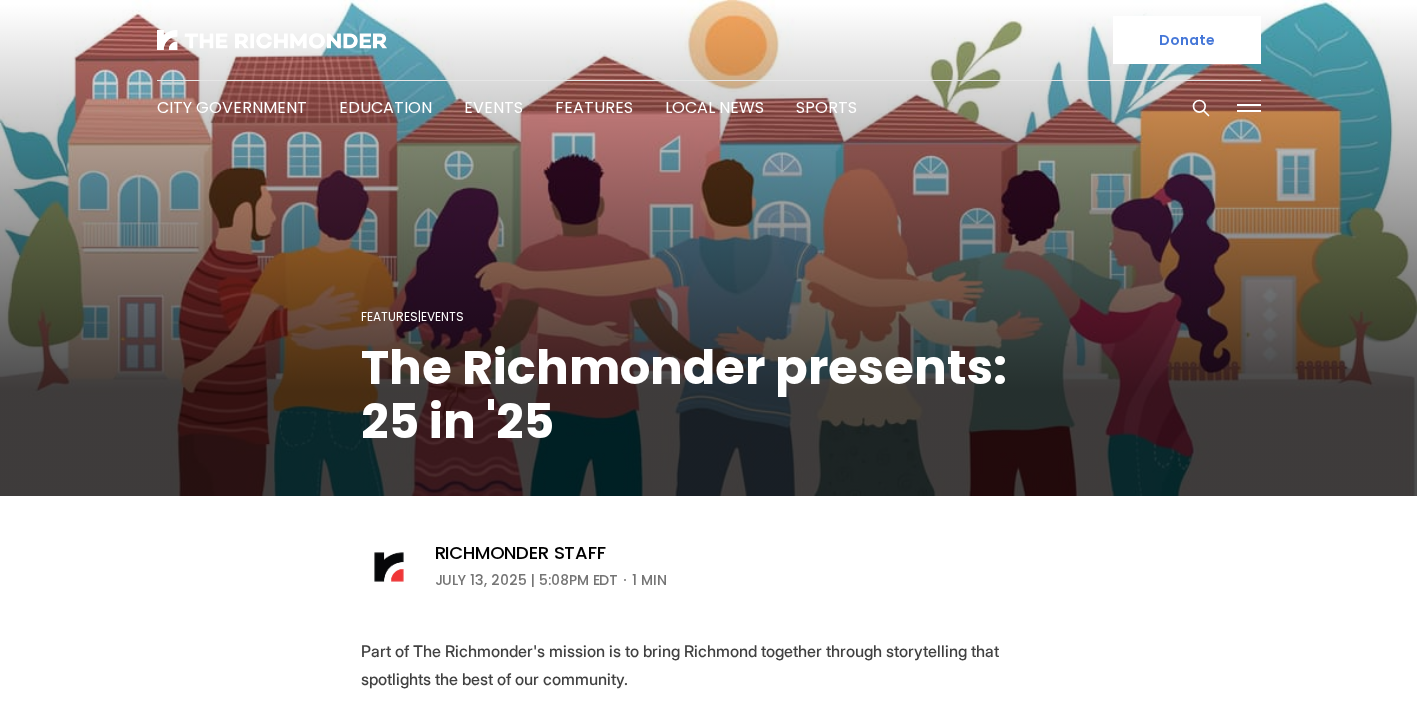 scroll, scrollTop: 0, scrollLeft: 0, axis: both 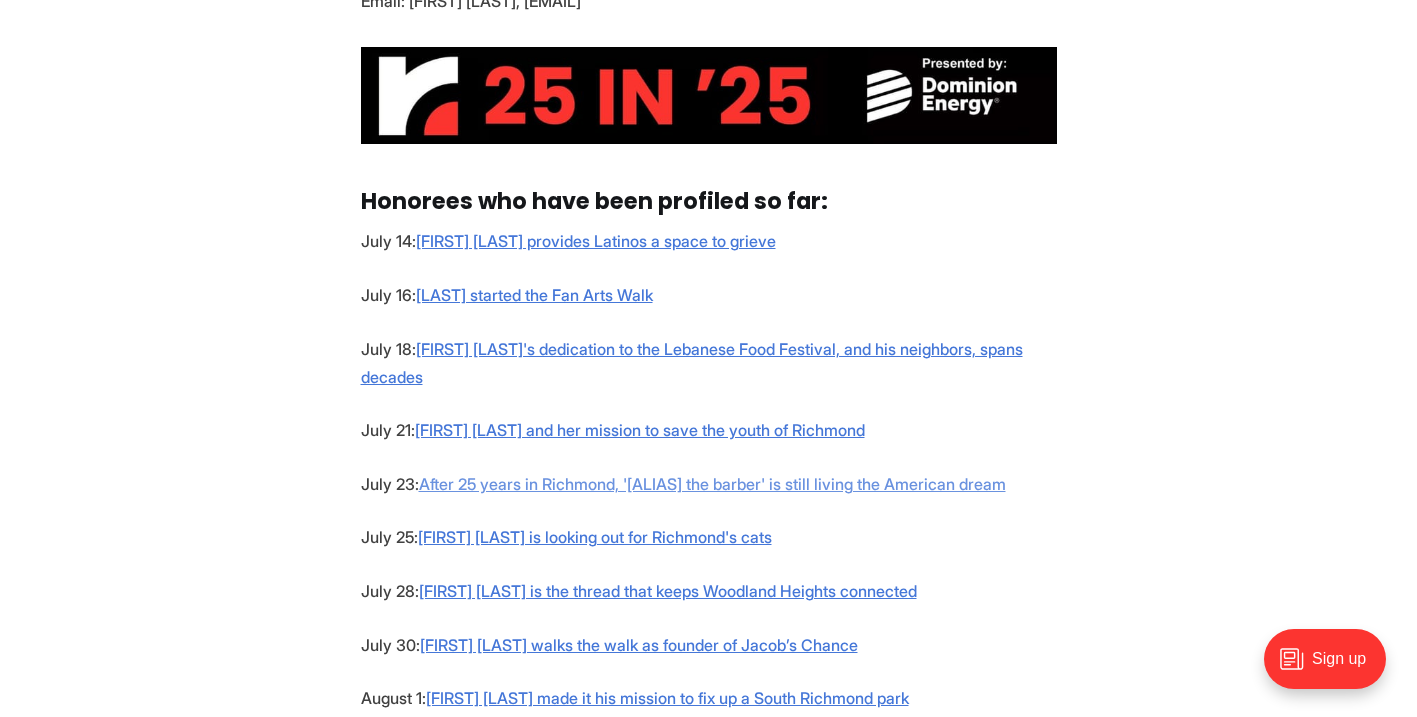click on "After 25 years in Richmond, 'Eddy the barber' is still living the American dream" at bounding box center (712, 484) 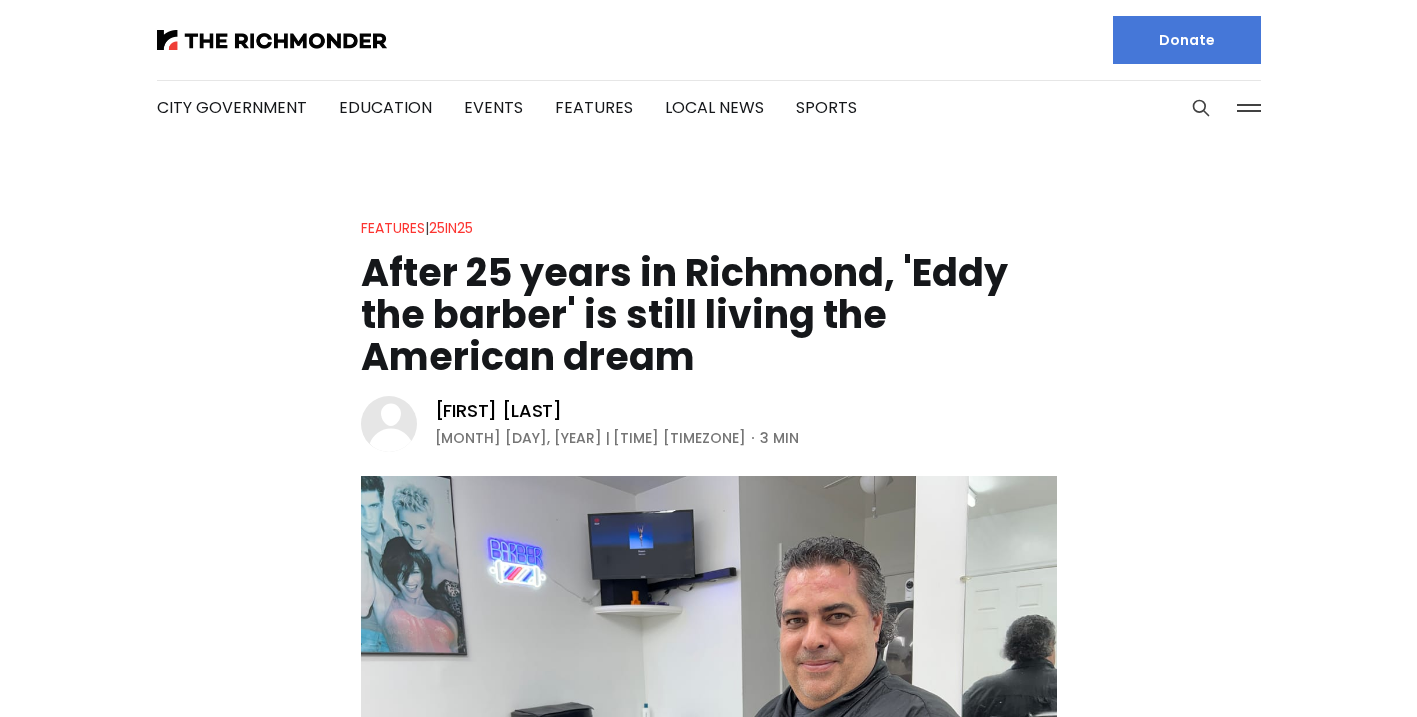 scroll, scrollTop: 0, scrollLeft: 0, axis: both 